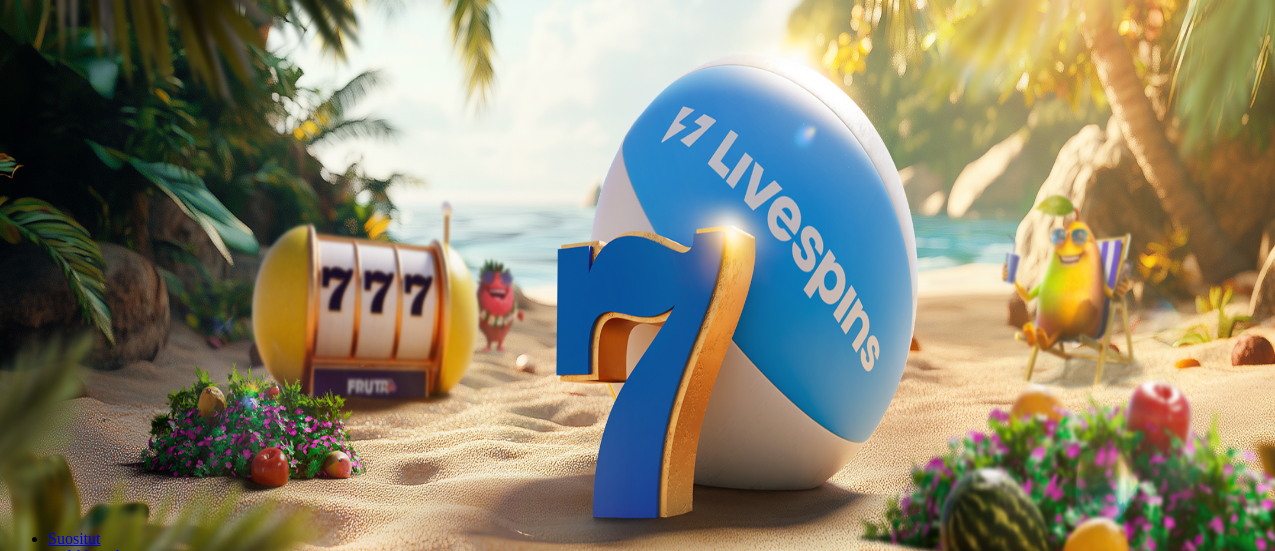 scroll, scrollTop: 0, scrollLeft: 0, axis: both 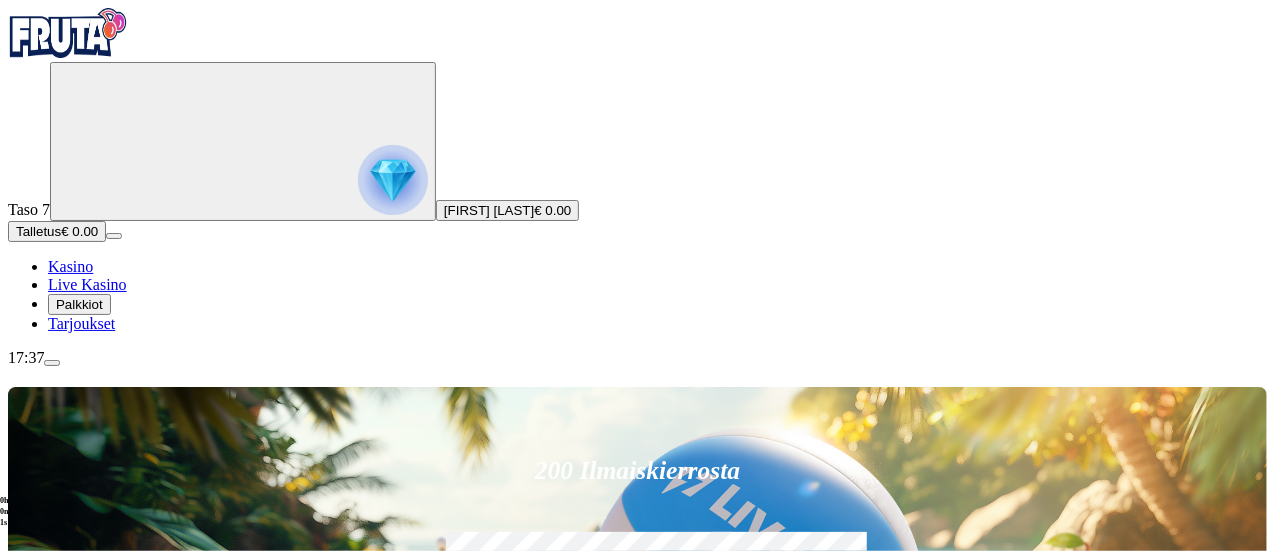 click at bounding box center (393, 180) 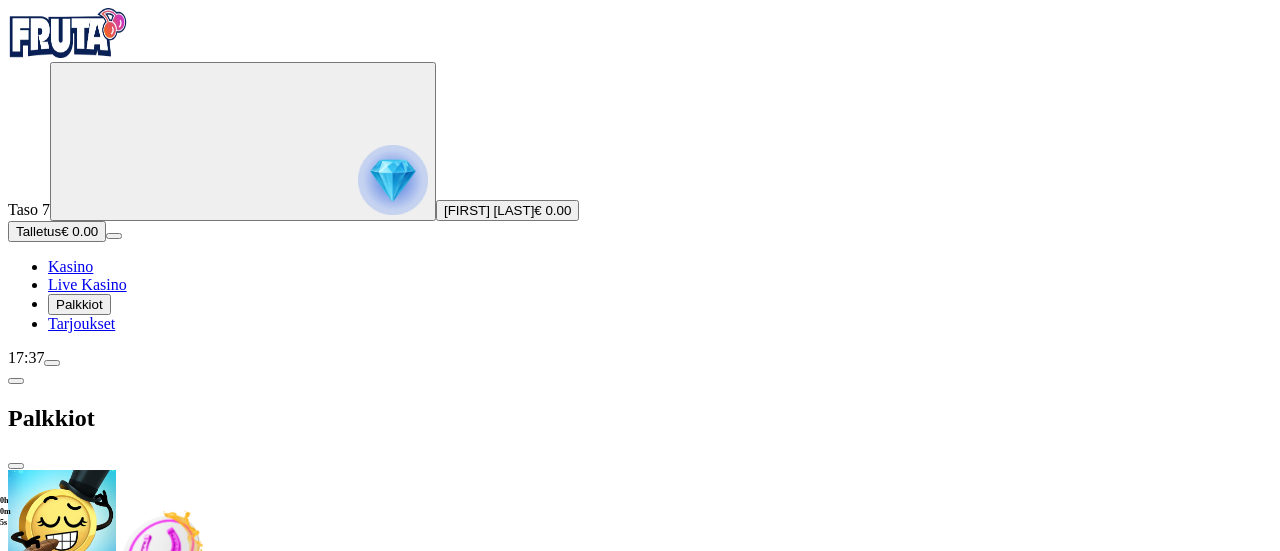 click at bounding box center (88, 709) 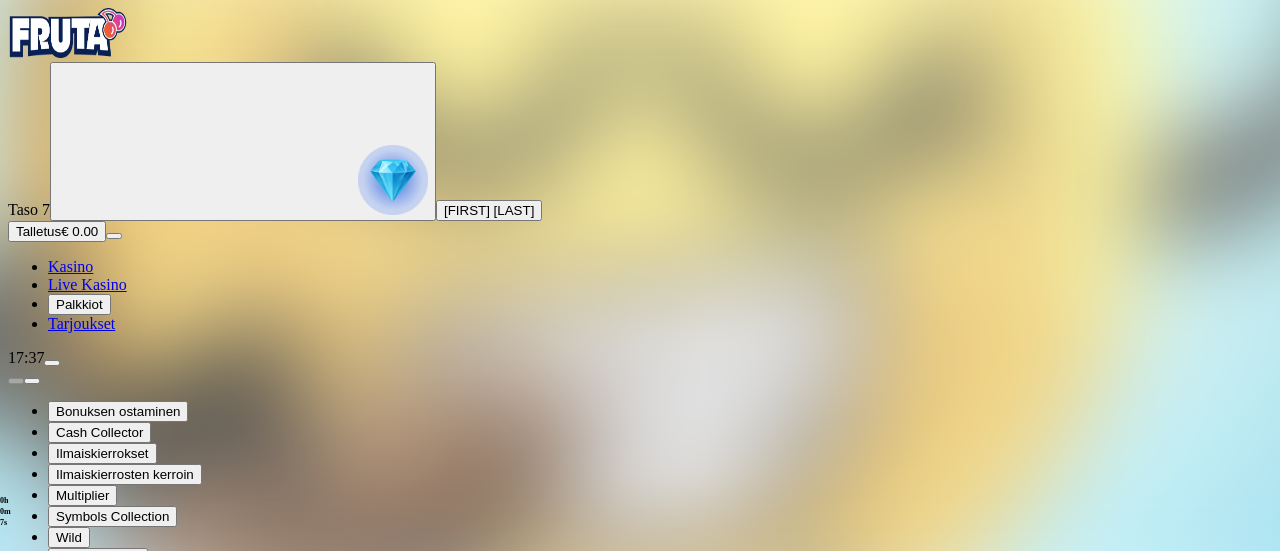 drag, startPoint x: 1114, startPoint y: 190, endPoint x: 1114, endPoint y: 311, distance: 121 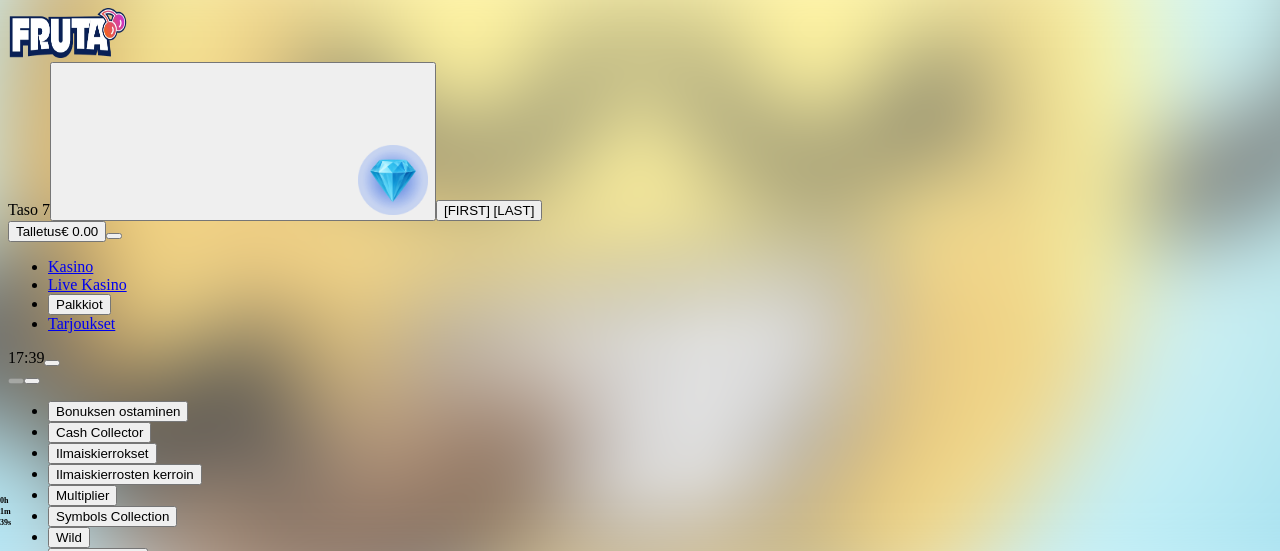 click at bounding box center (16, 799) 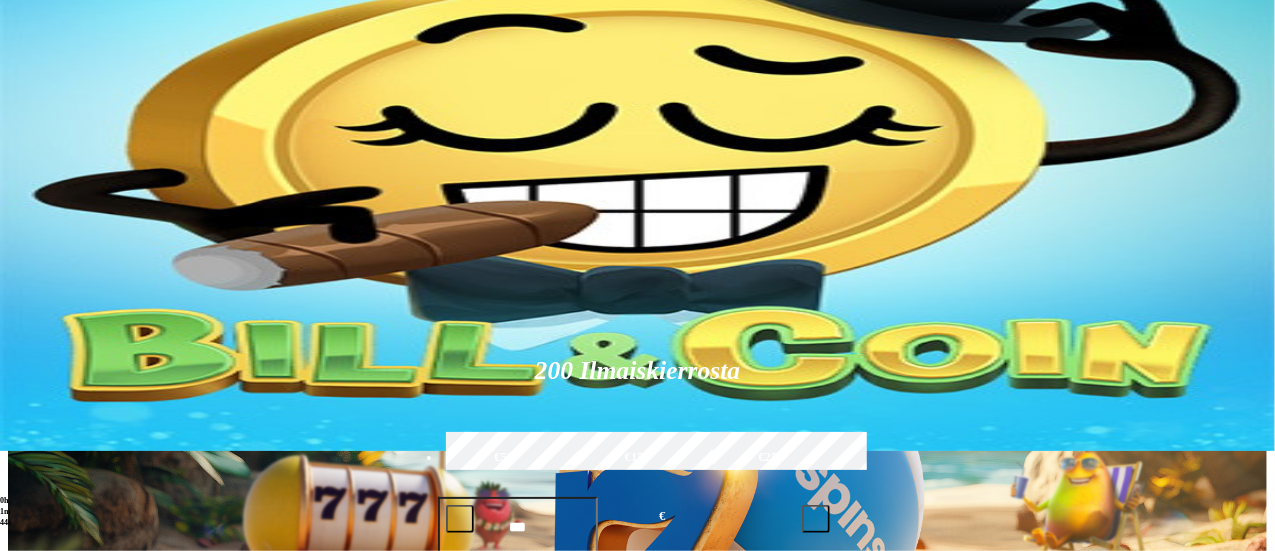 scroll, scrollTop: 0, scrollLeft: 0, axis: both 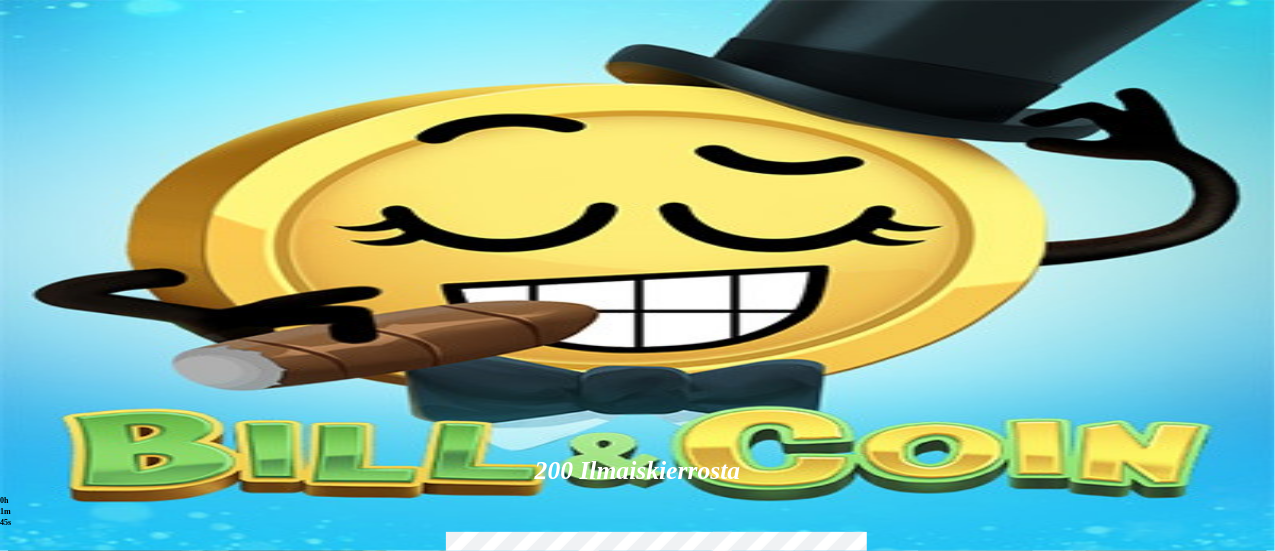 click at bounding box center [897, 898] 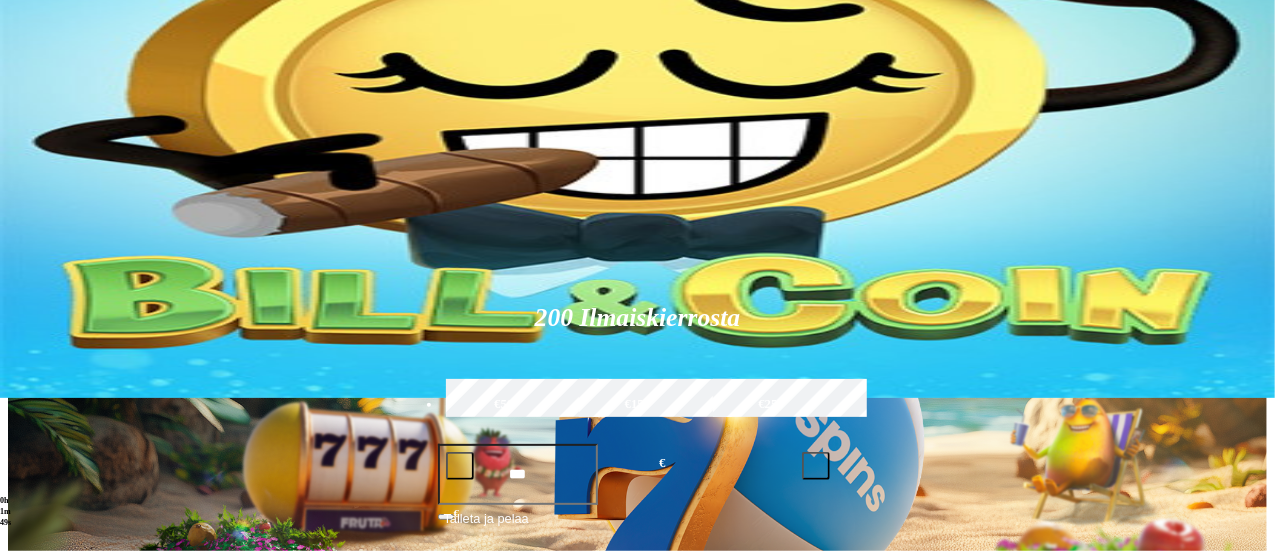 scroll, scrollTop: 200, scrollLeft: 0, axis: vertical 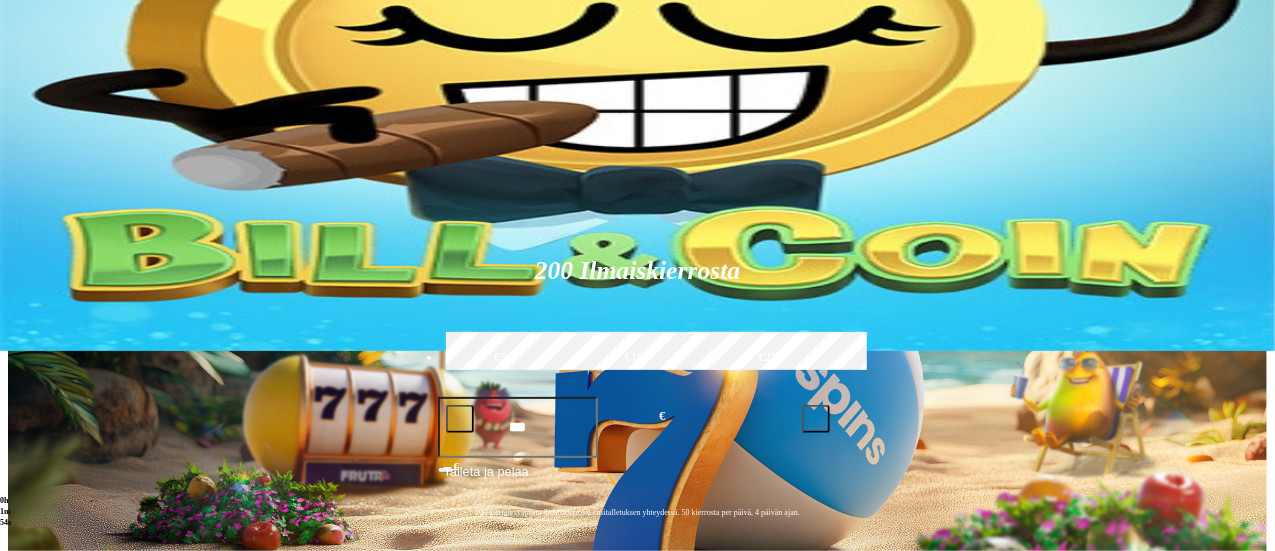 type on "****" 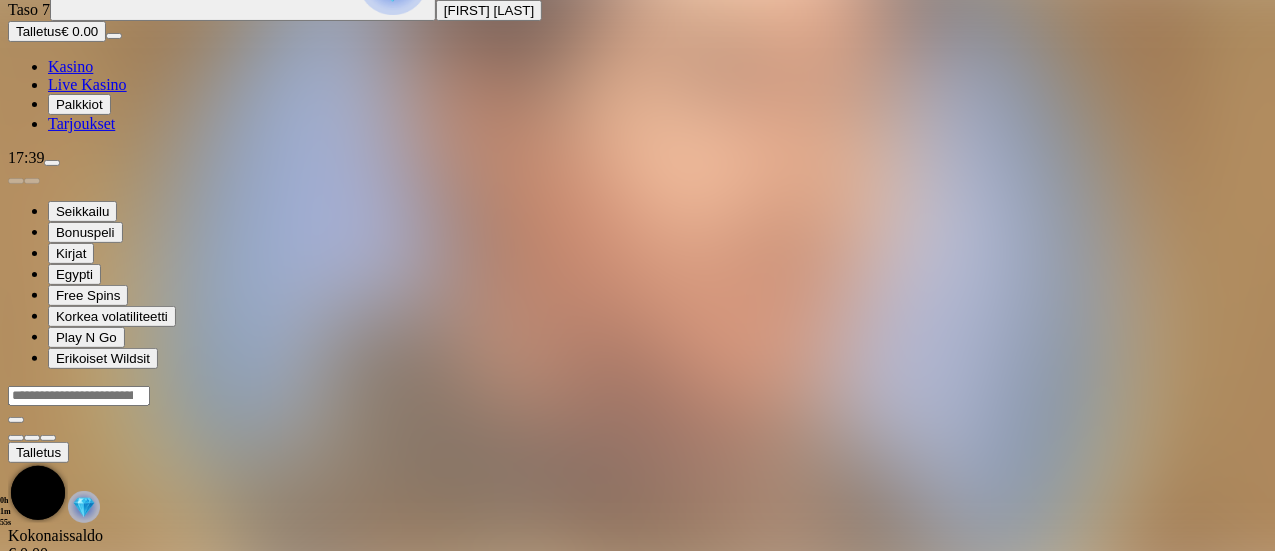 scroll, scrollTop: 0, scrollLeft: 0, axis: both 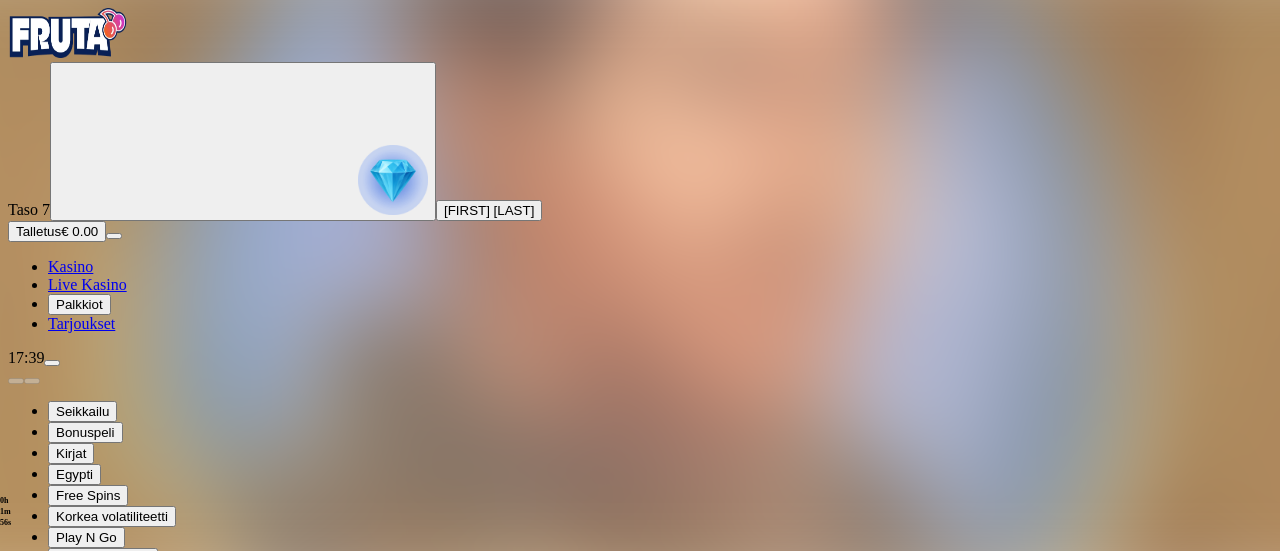 click at bounding box center (48, 778) 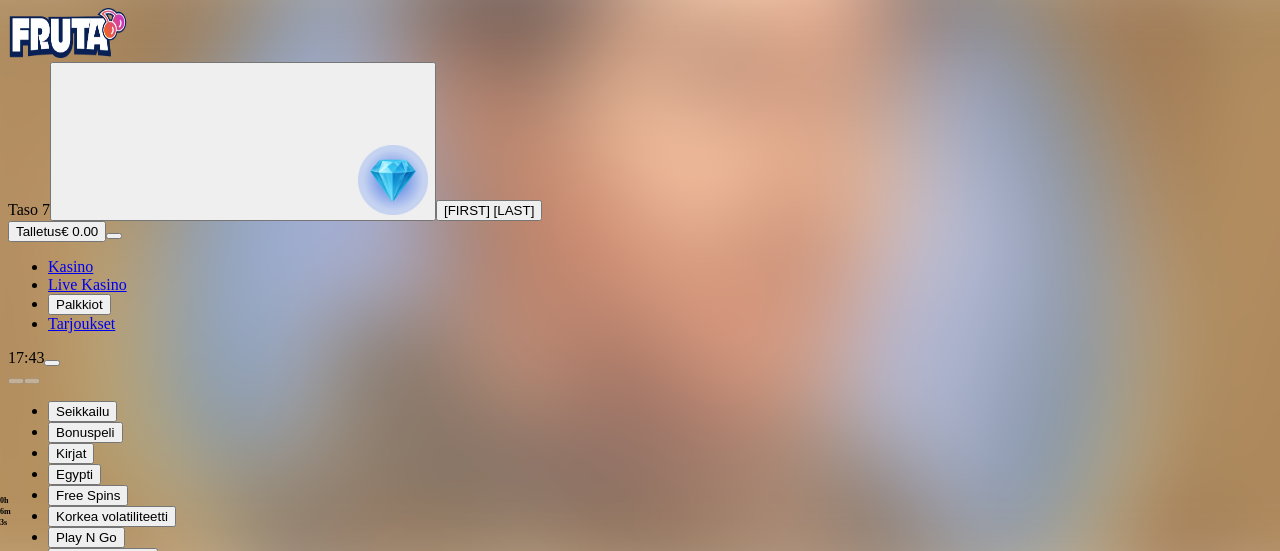 click at bounding box center [16, 778] 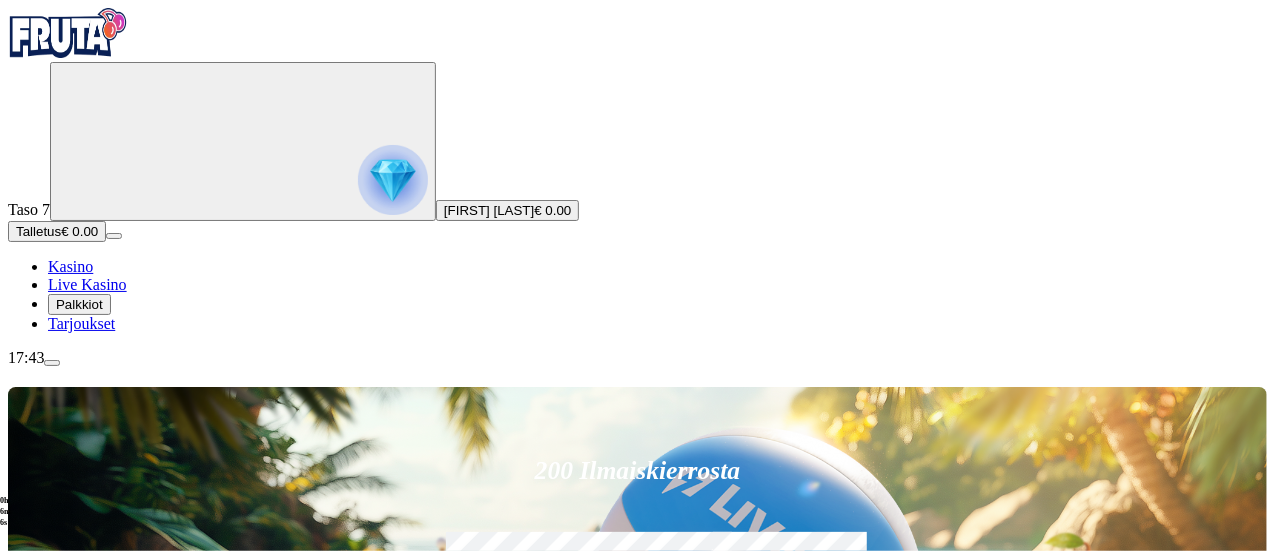 click at bounding box center [897, 898] 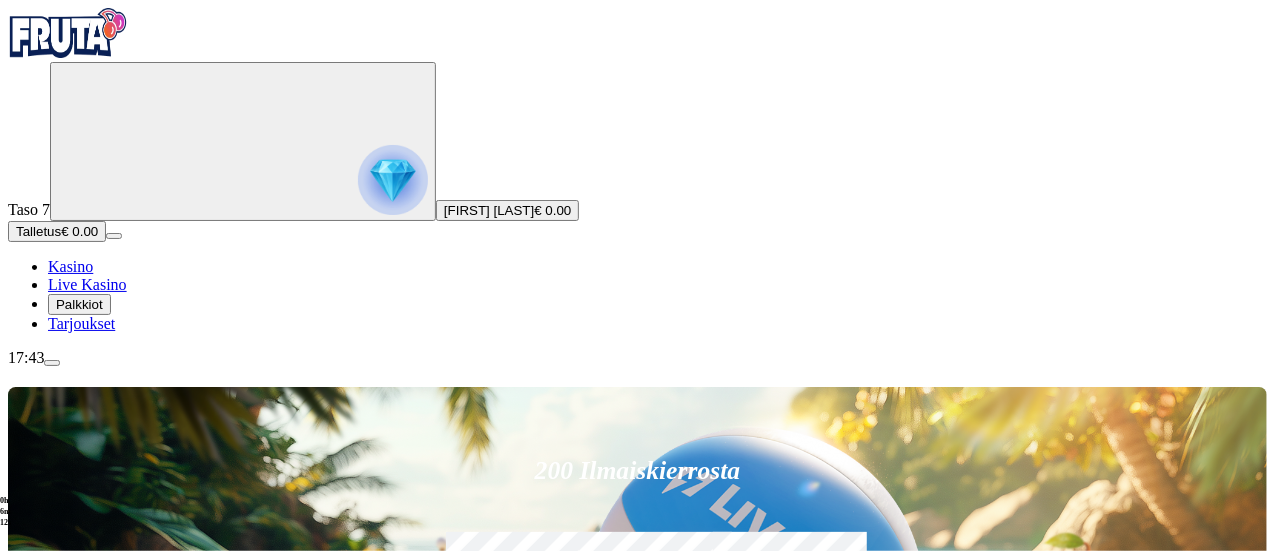 type on "*" 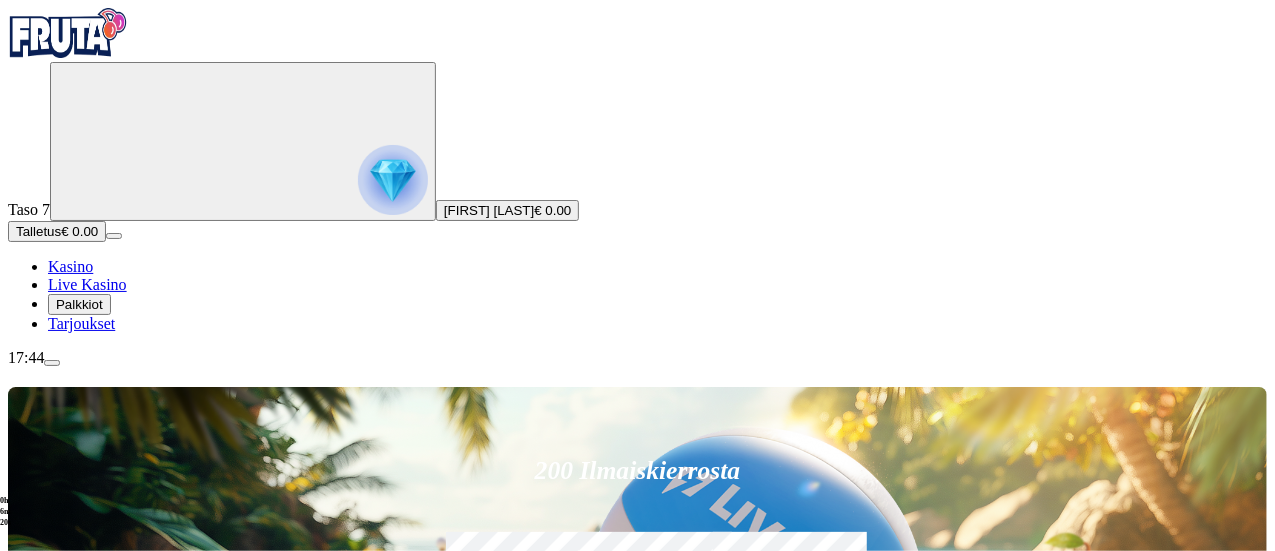 type on "*******" 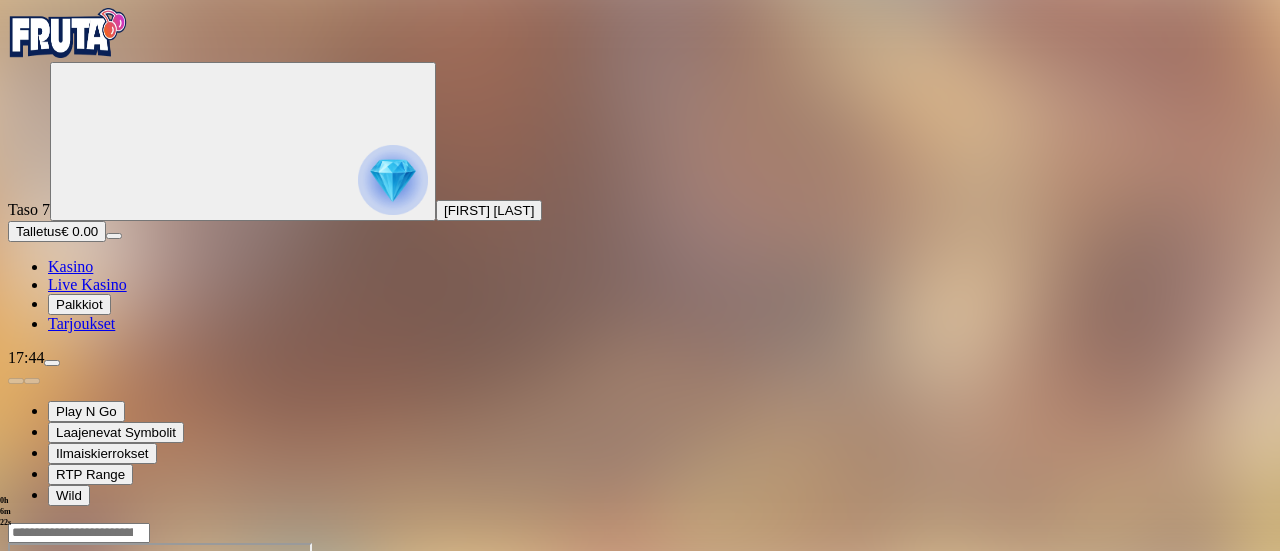 click at bounding box center [48, 715] 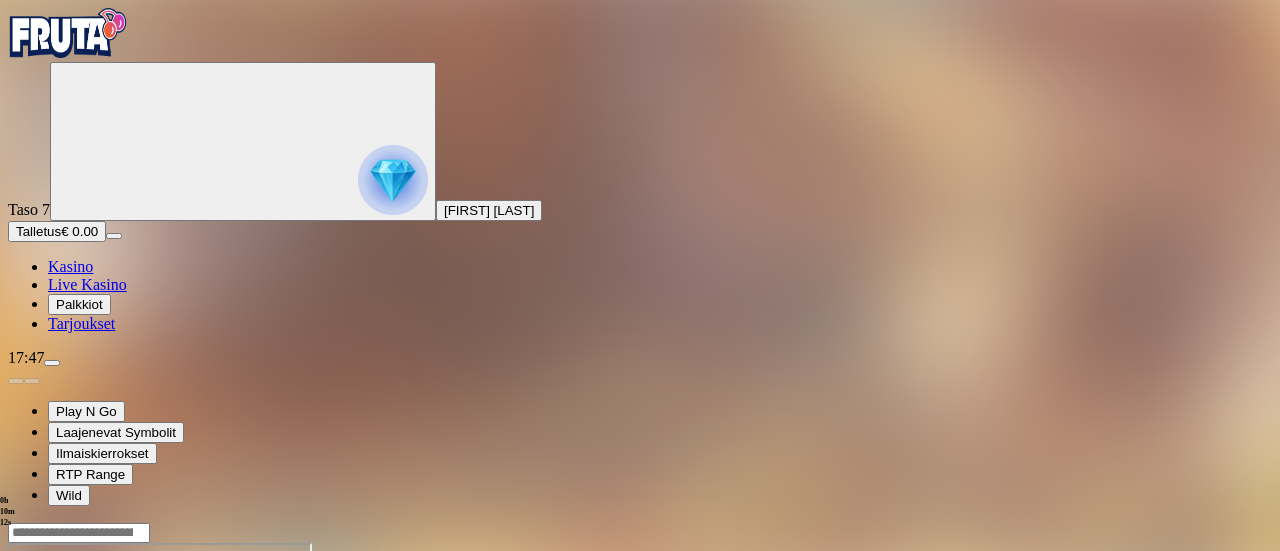 click at bounding box center (16, 715) 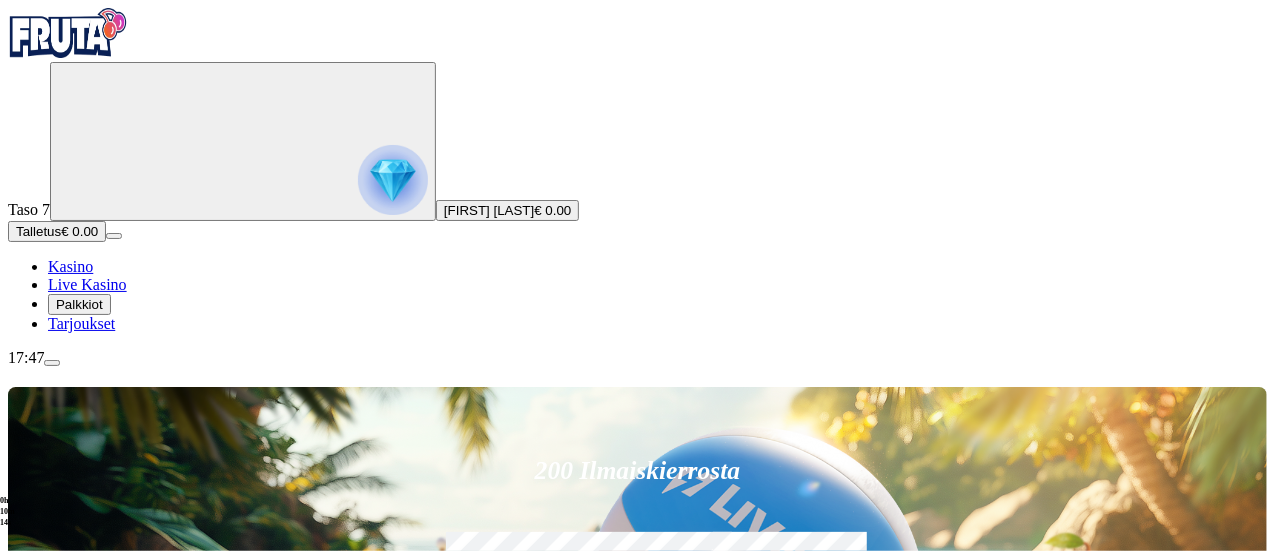 click at bounding box center (897, 898) 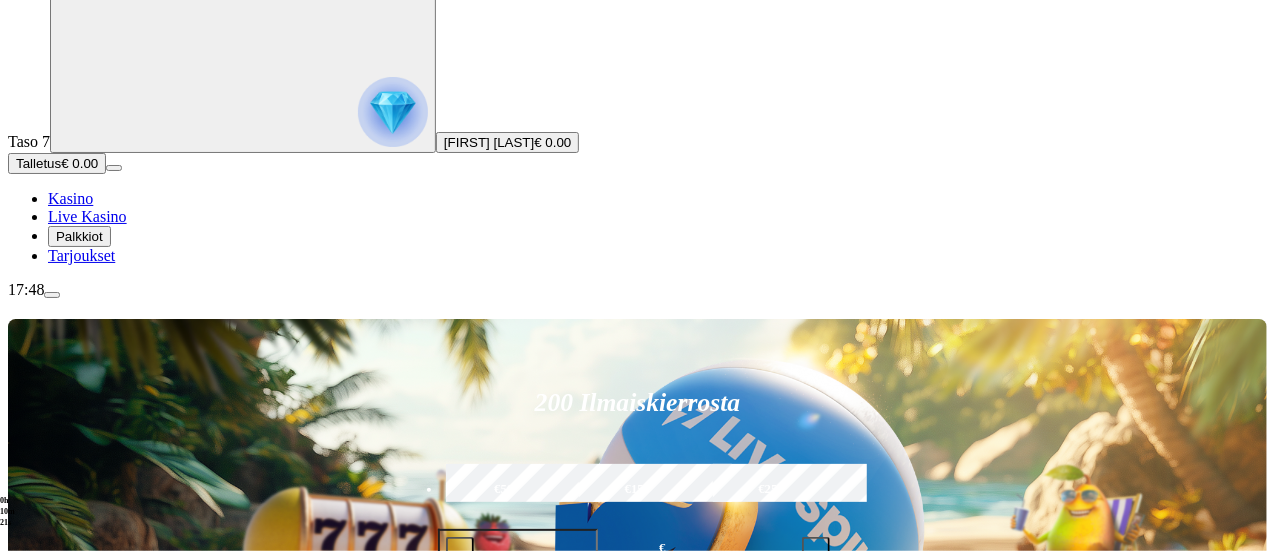 scroll, scrollTop: 100, scrollLeft: 0, axis: vertical 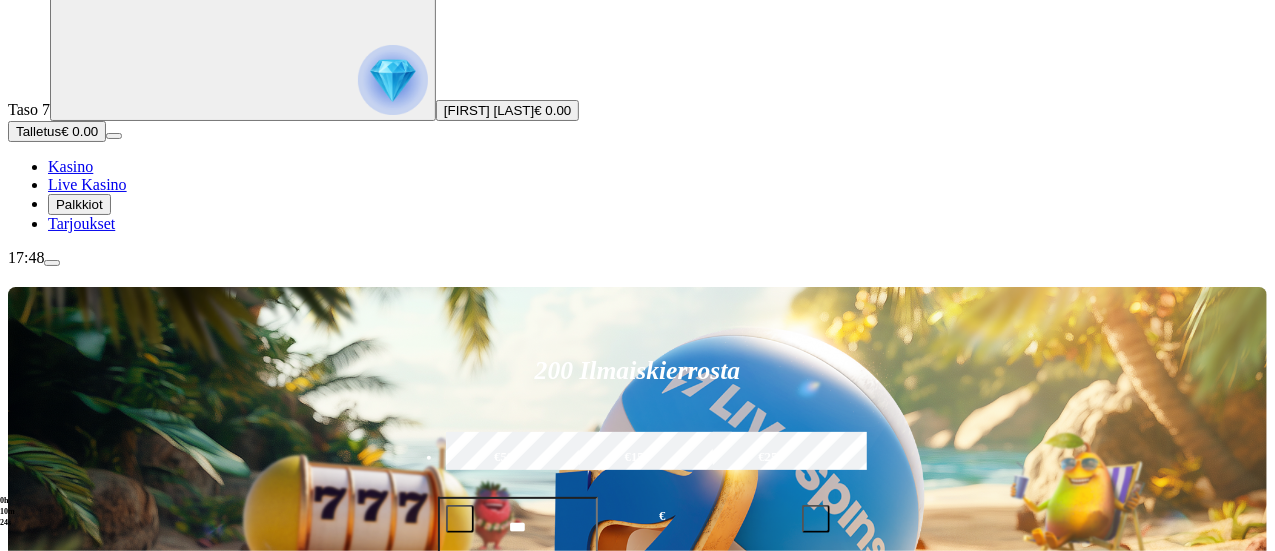 type on "*****" 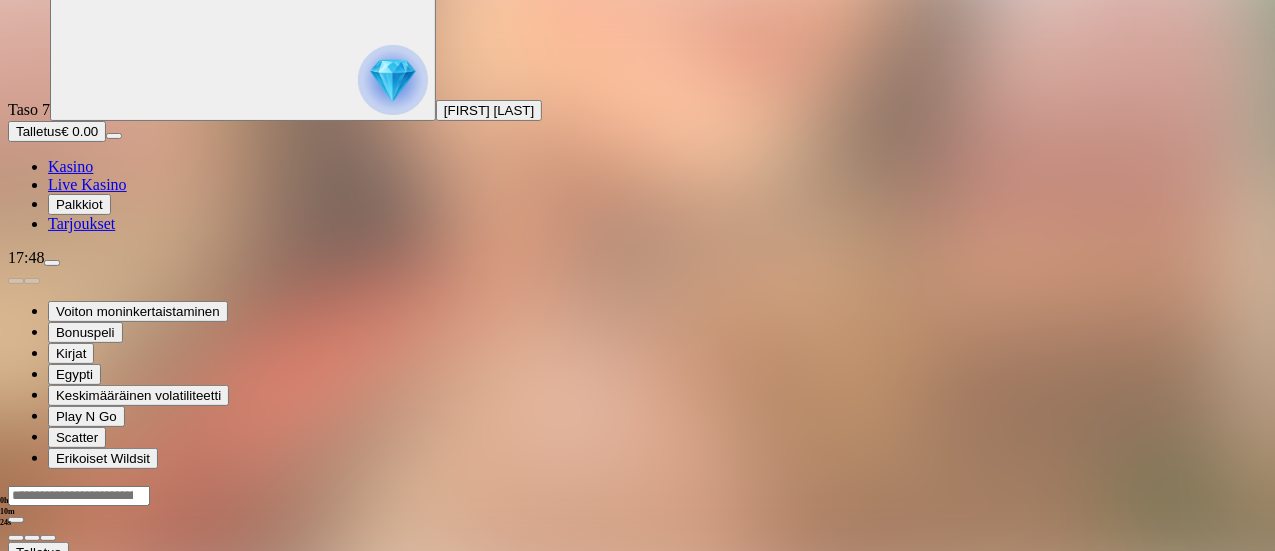 scroll, scrollTop: 0, scrollLeft: 0, axis: both 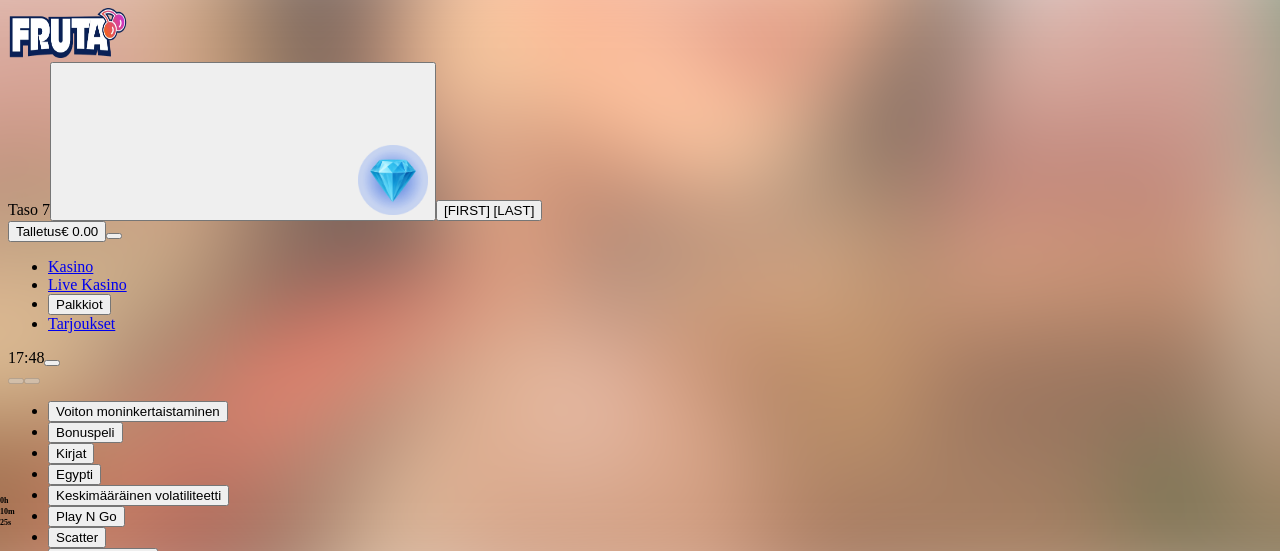 click at bounding box center [48, 778] 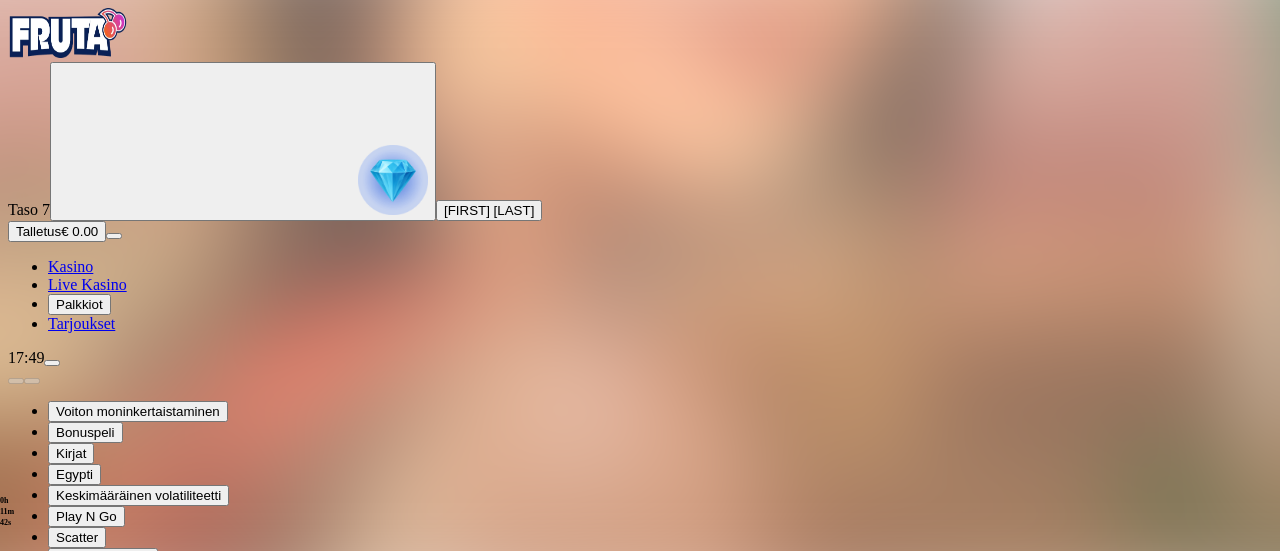 click at bounding box center [16, 778] 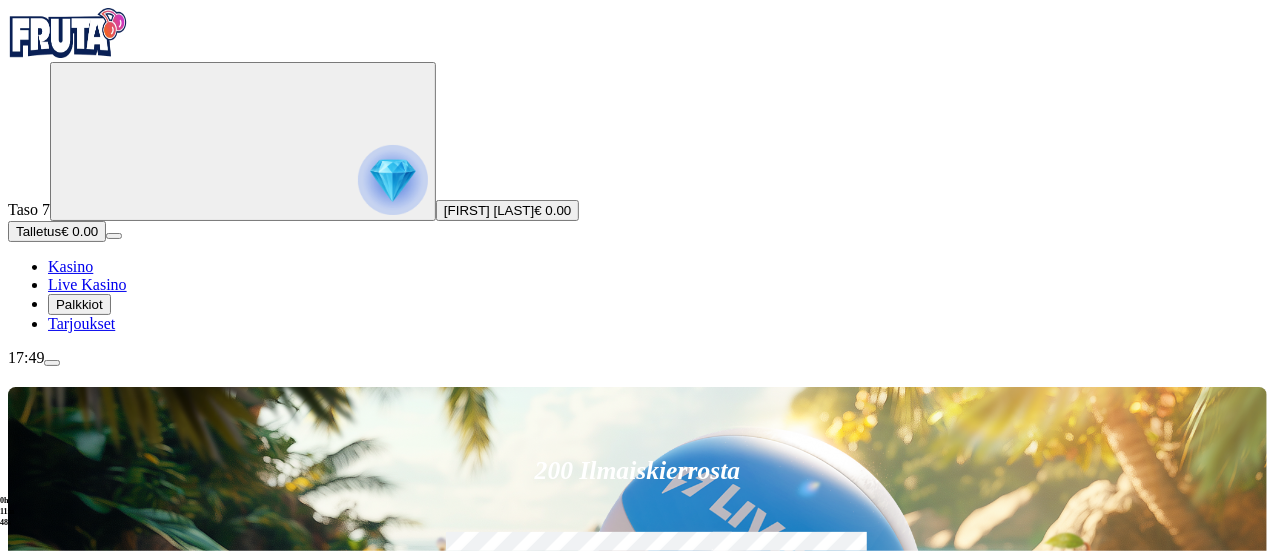 click at bounding box center (897, 898) 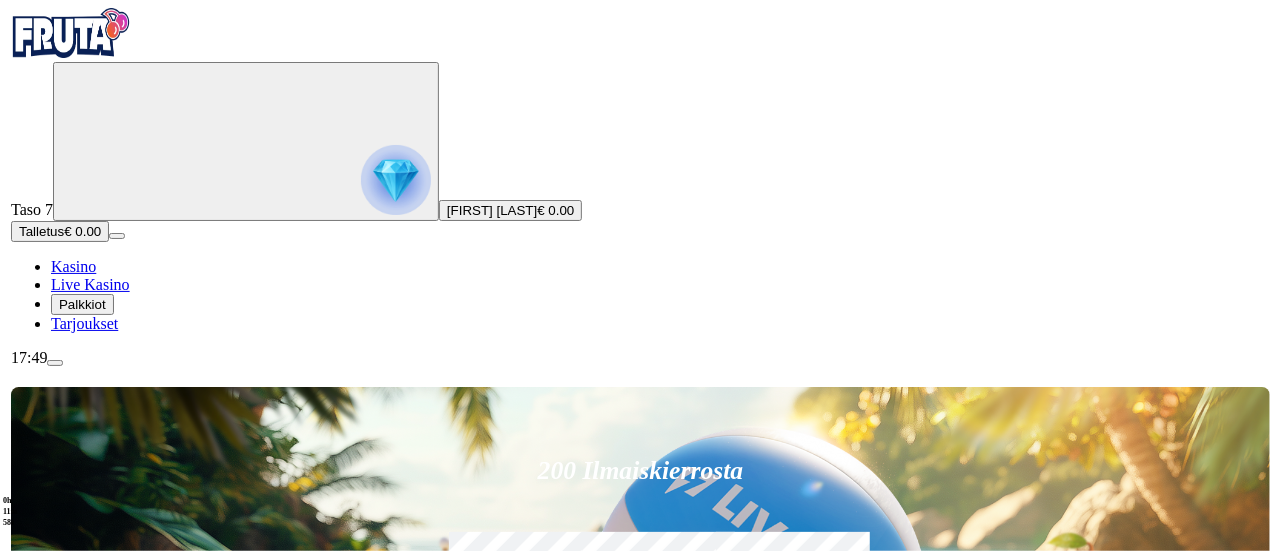 scroll, scrollTop: 500, scrollLeft: 0, axis: vertical 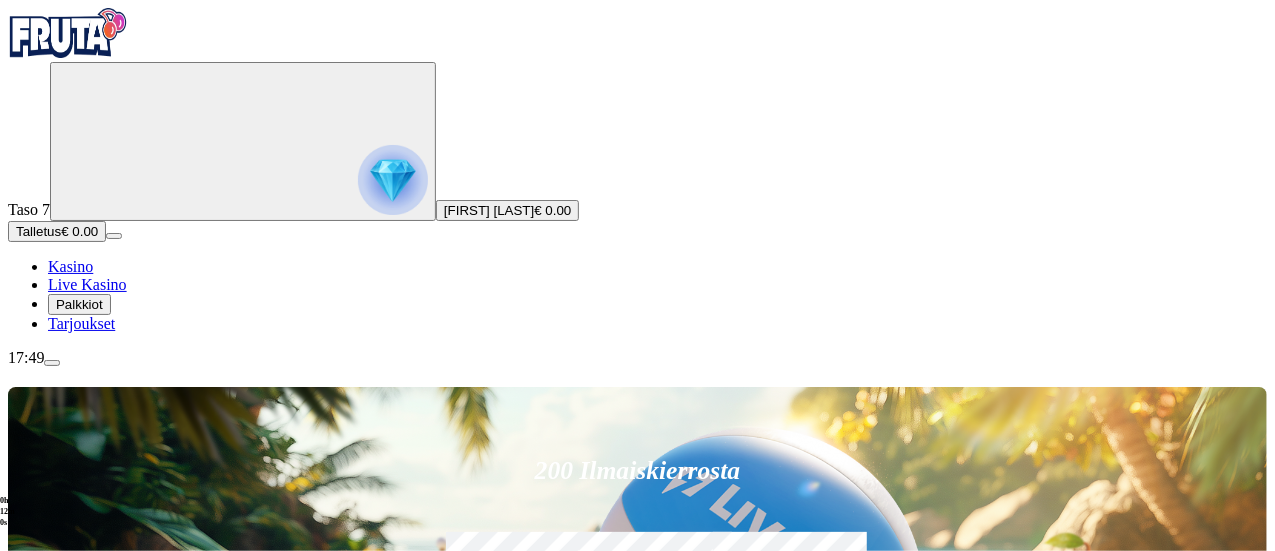type on "********" 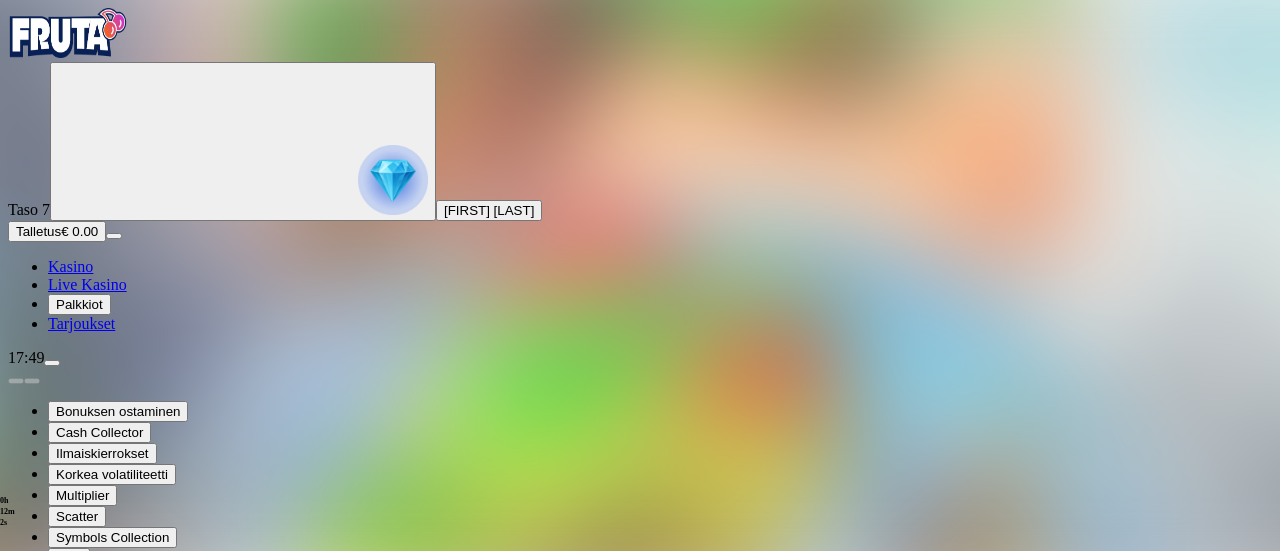 click at bounding box center [48, 799] 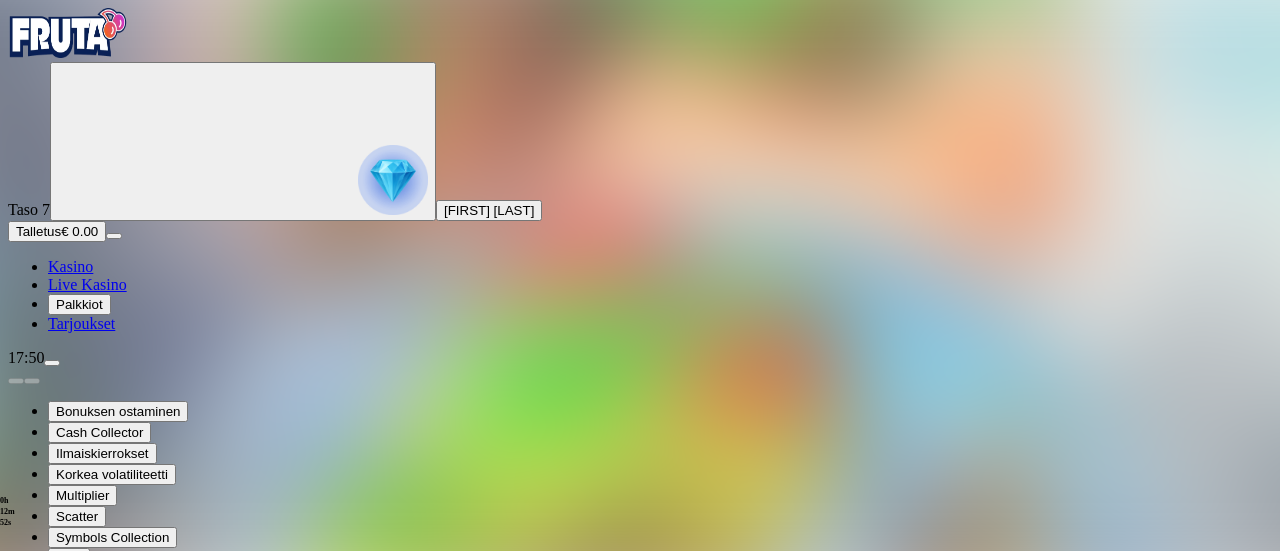 click at bounding box center (16, 799) 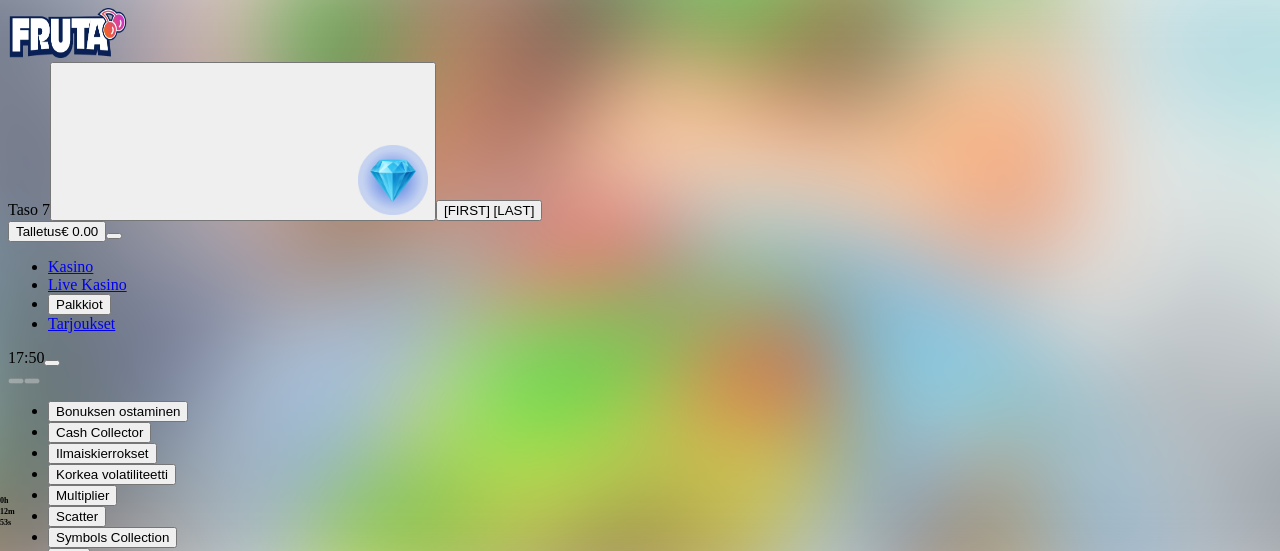 click at bounding box center (16, 799) 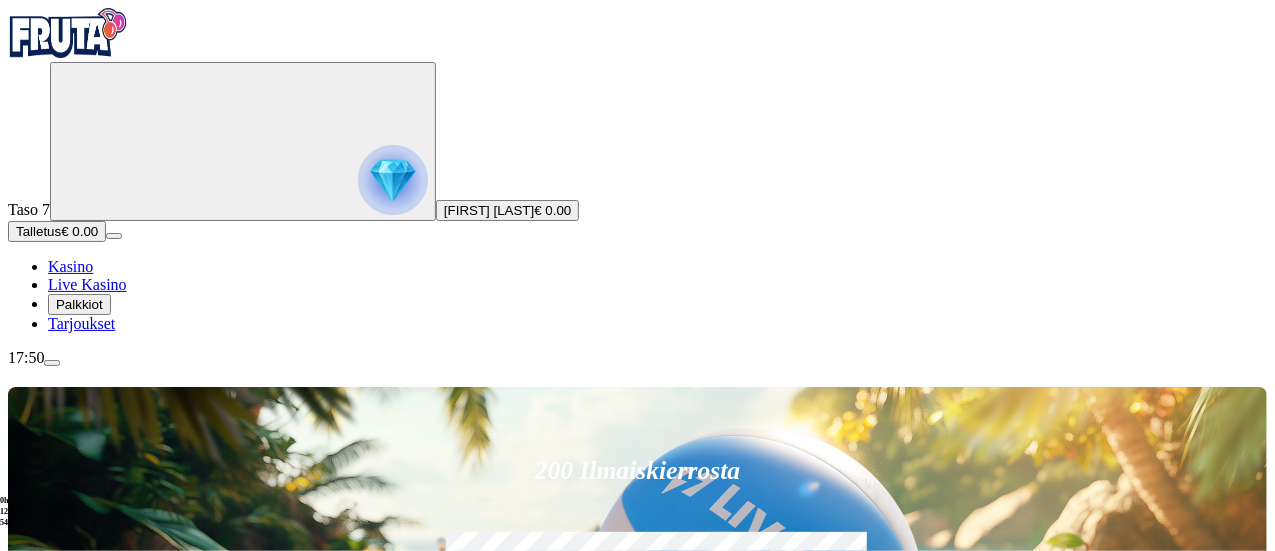 click at bounding box center [897, 898] 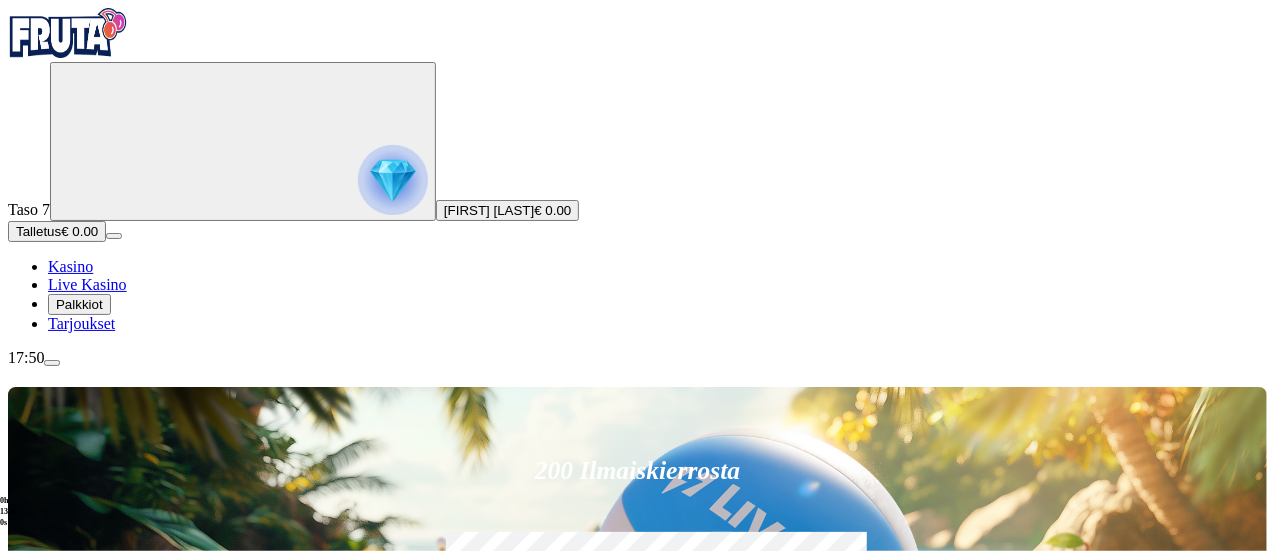 type on "*******" 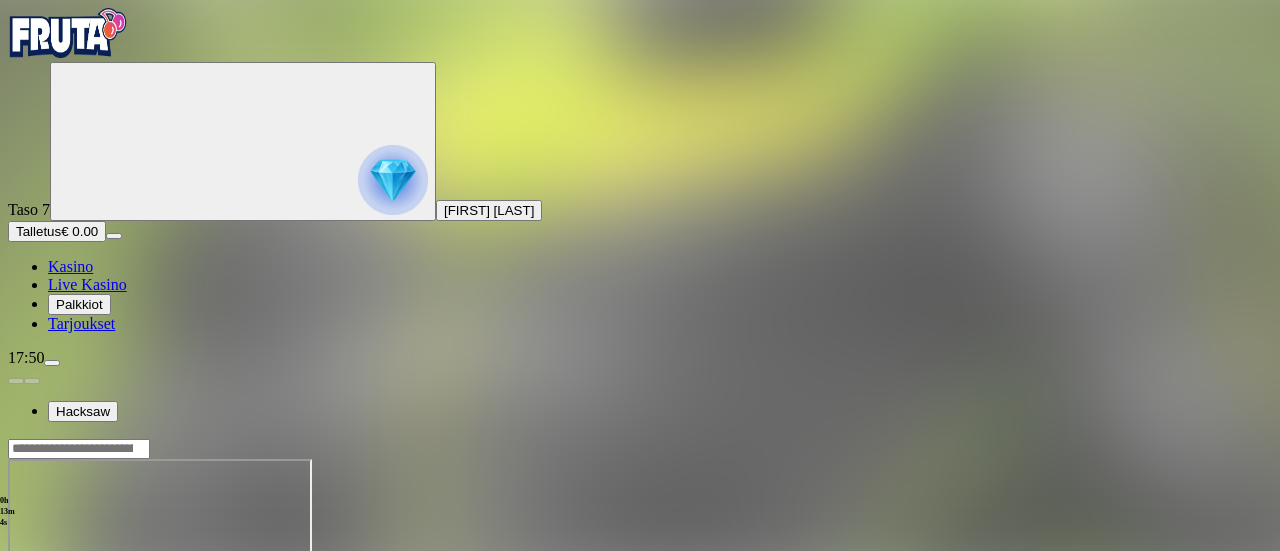 click at bounding box center (48, 631) 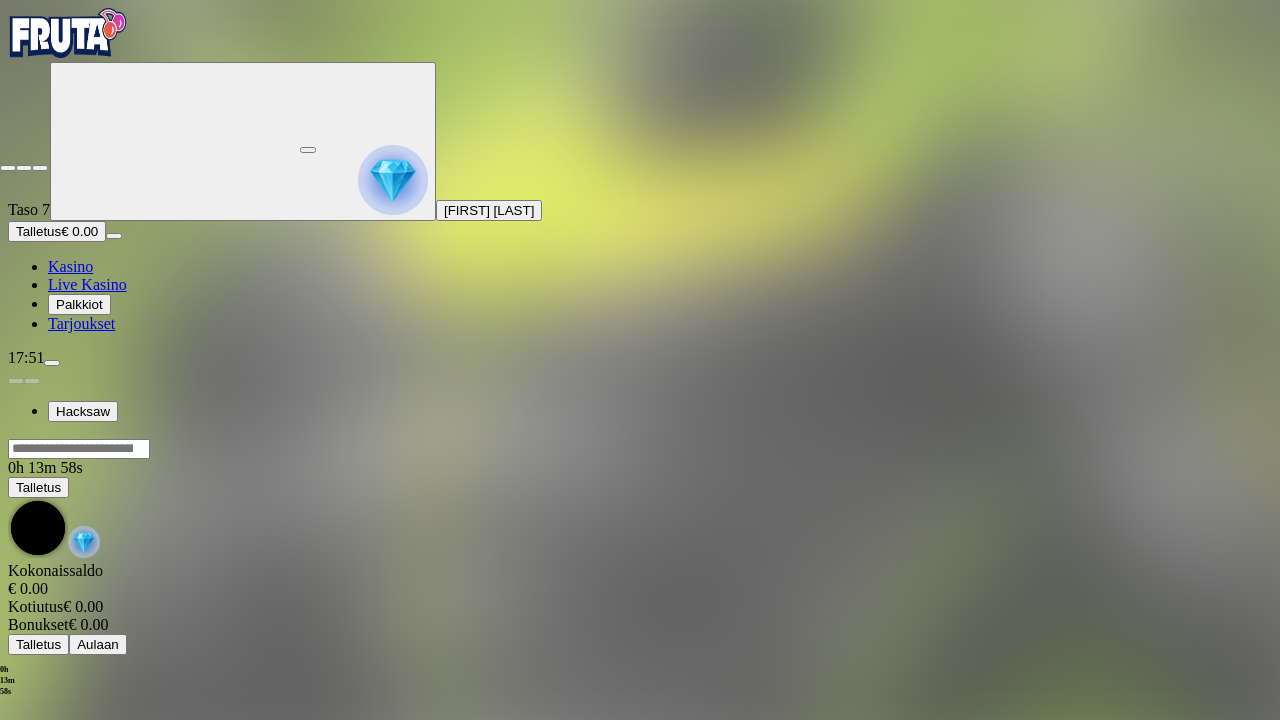 click at bounding box center (8, 168) 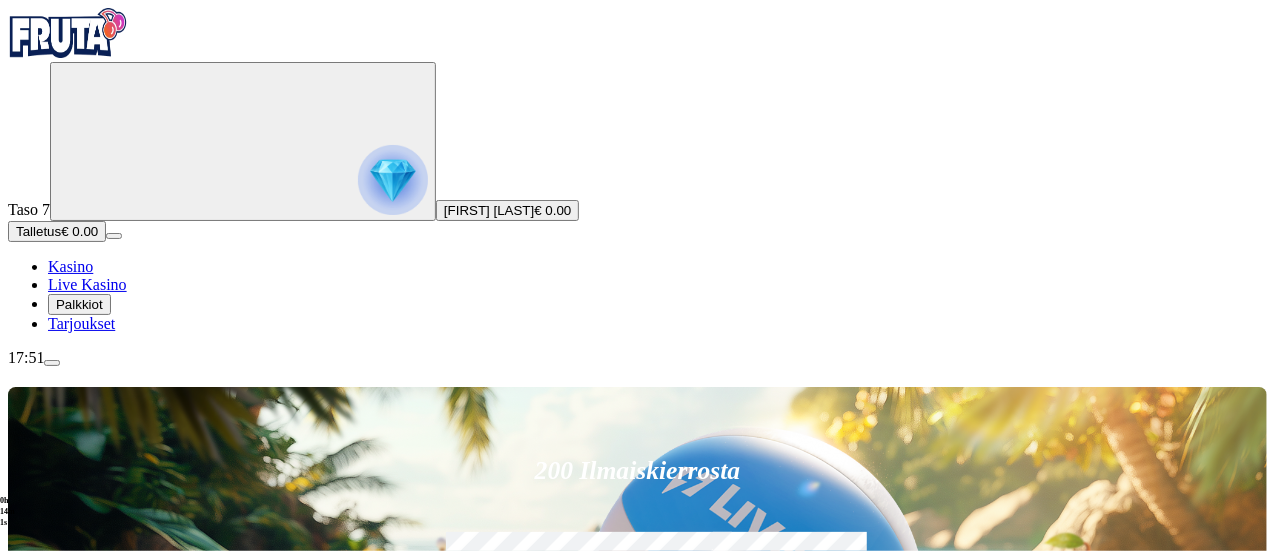click at bounding box center [897, 898] 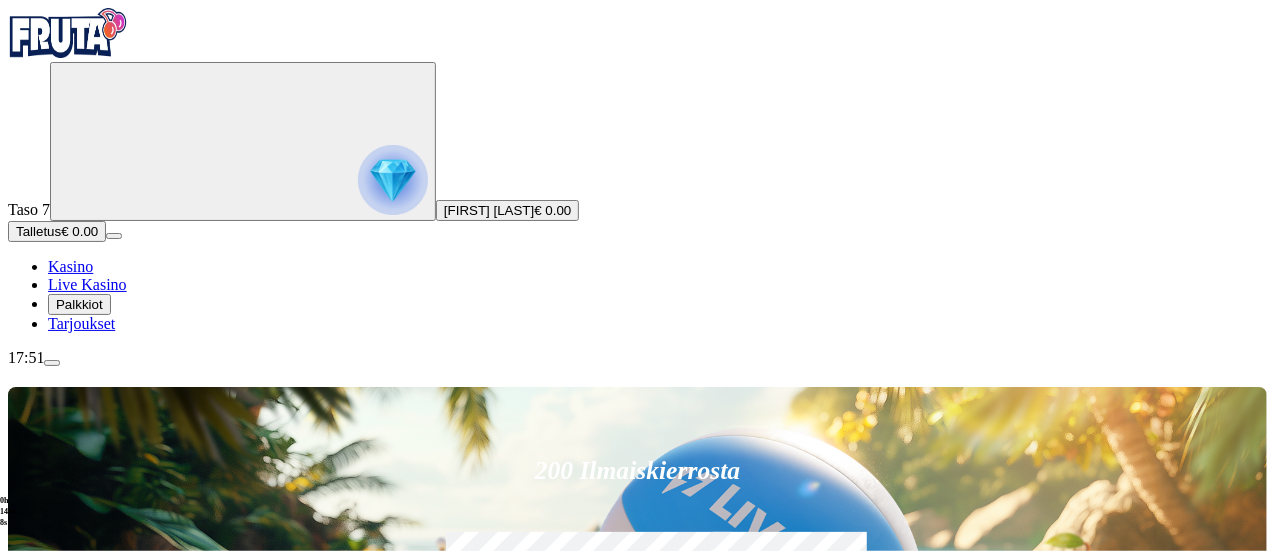 type on "**********" 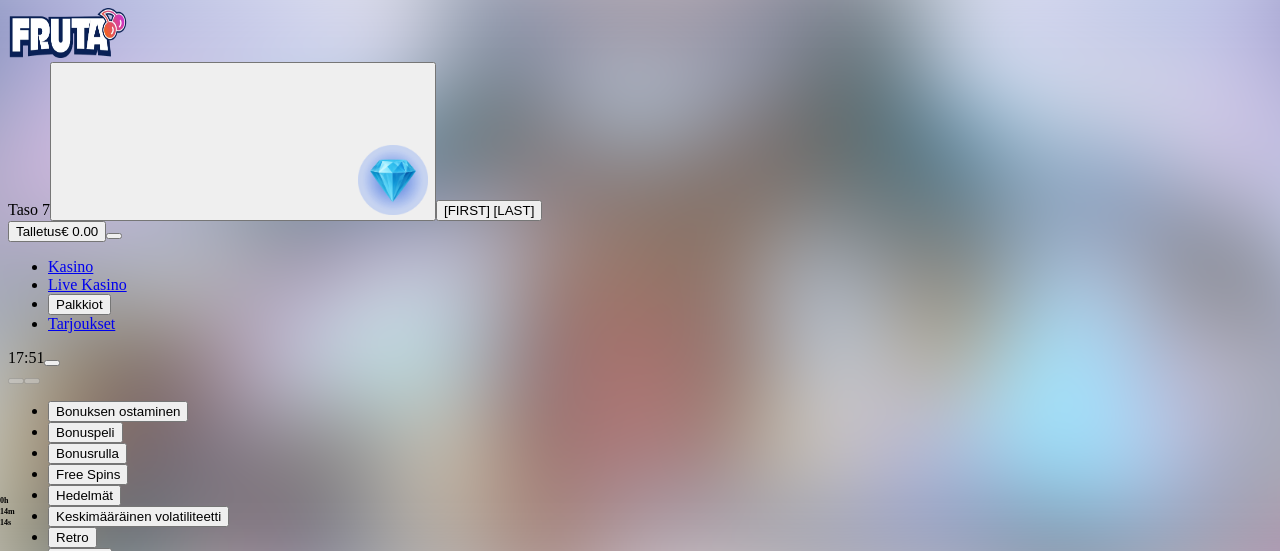click at bounding box center (48, 1368) 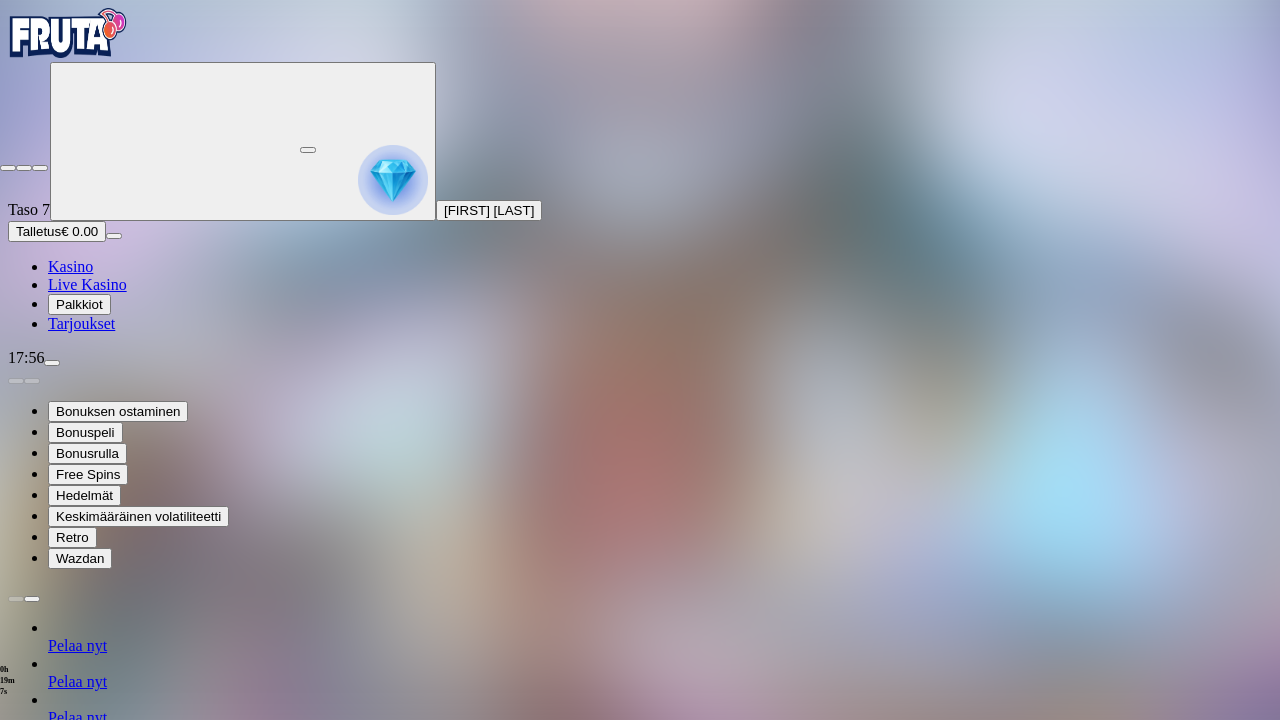 click at bounding box center (8, 168) 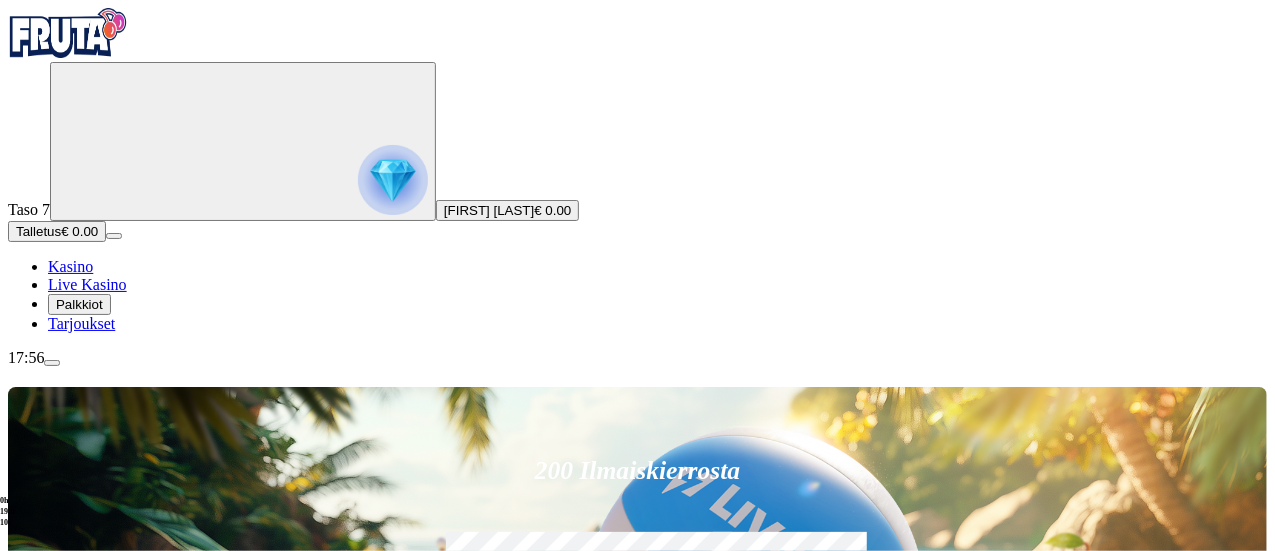 click at bounding box center (393, 180) 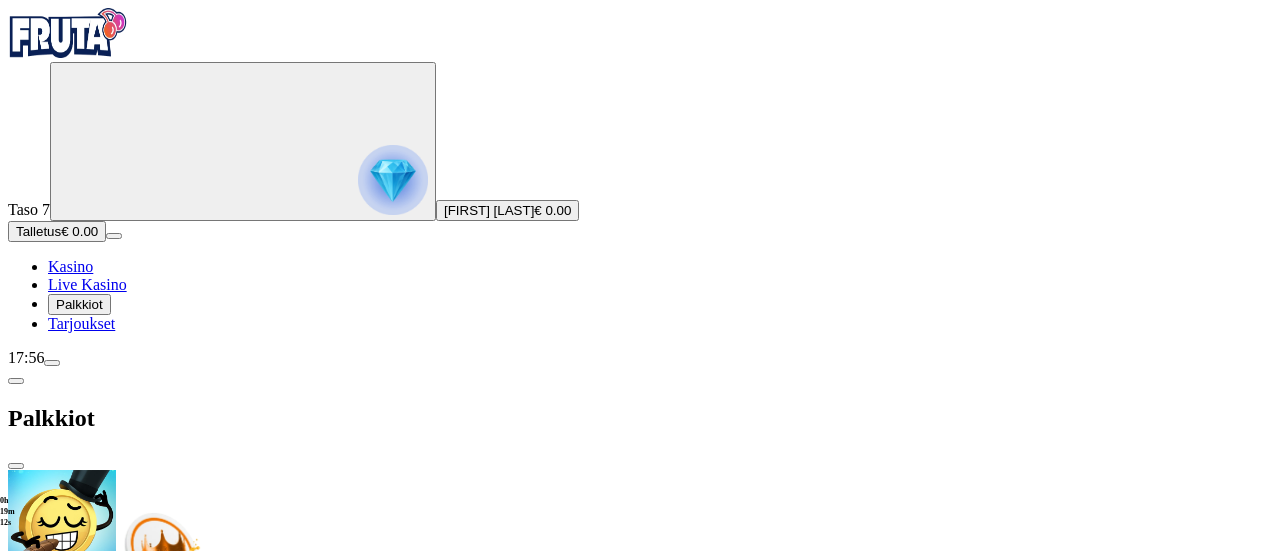 scroll, scrollTop: 330, scrollLeft: 0, axis: vertical 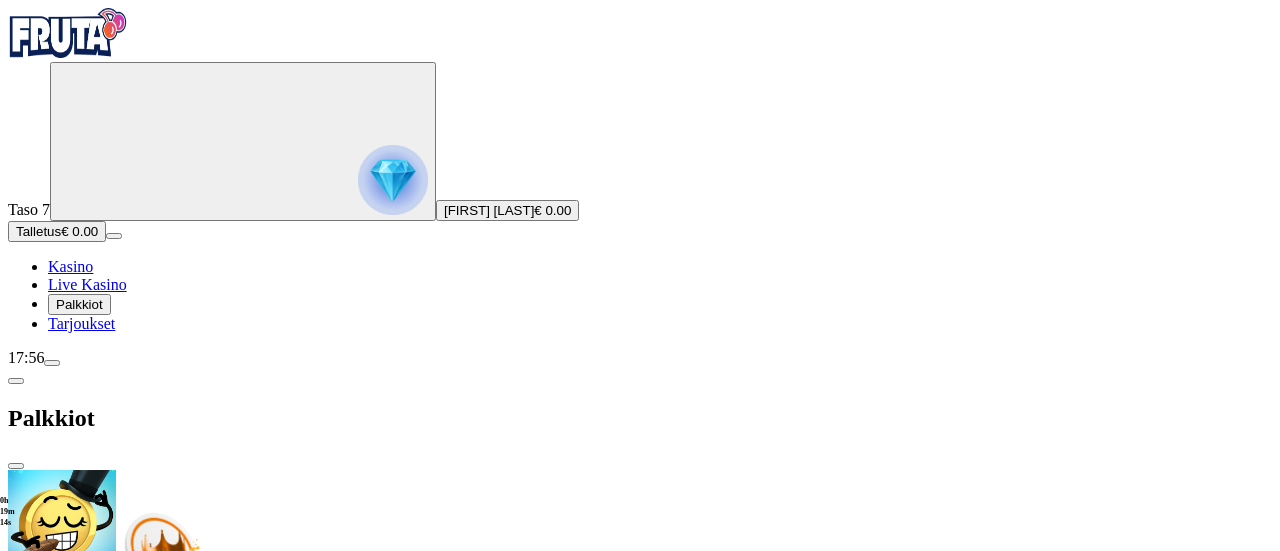 click at bounding box center [52, 363] 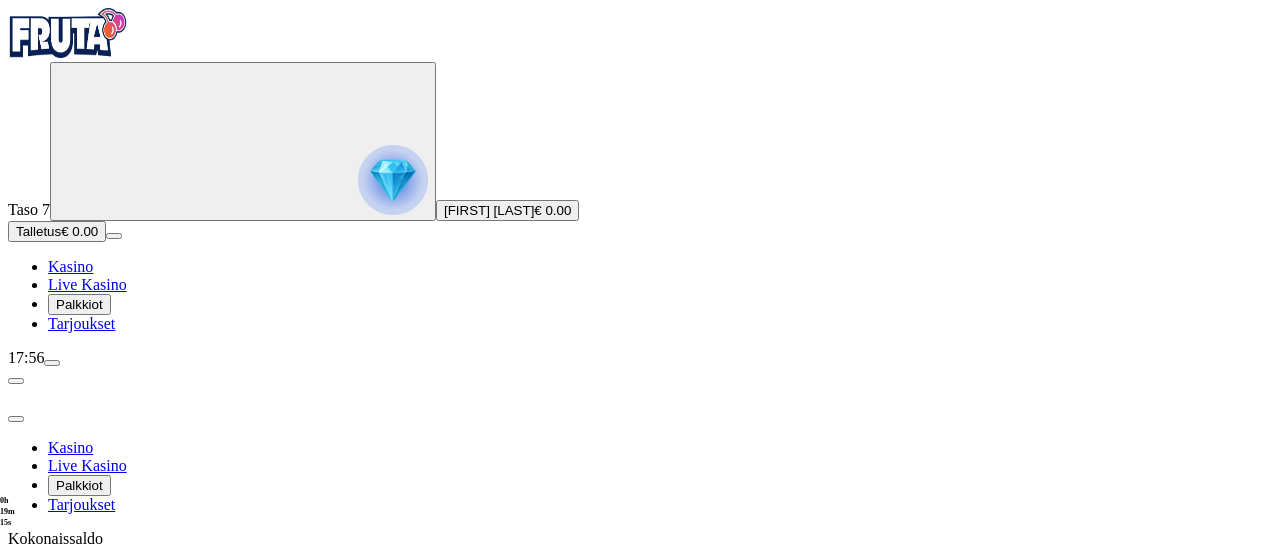 scroll, scrollTop: 156, scrollLeft: 0, axis: vertical 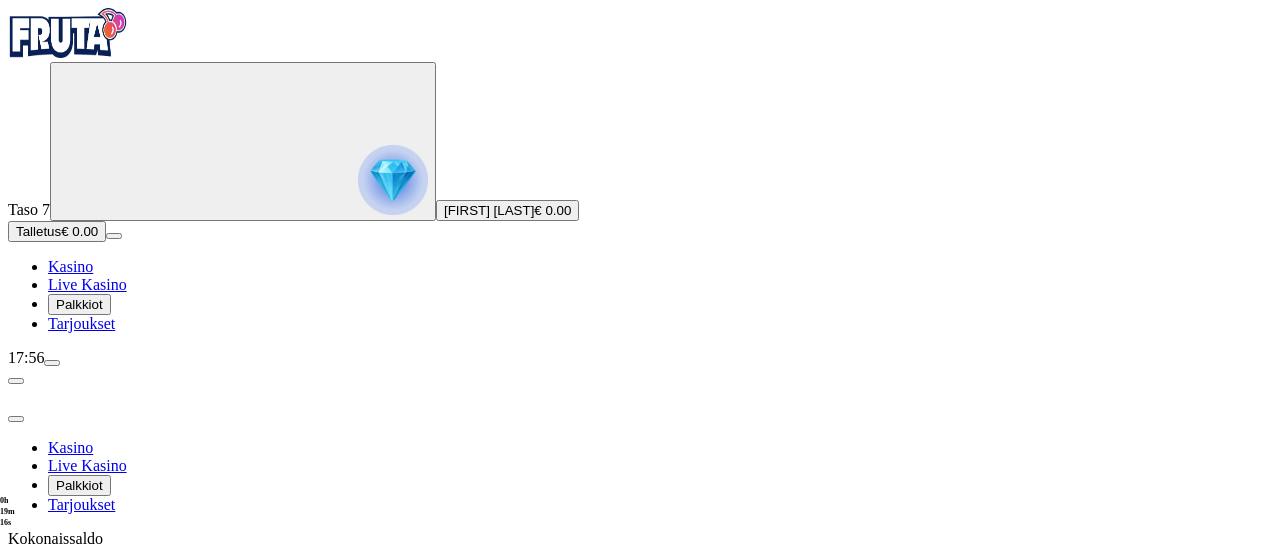 click on "Kirjaudu ulos" at bounding box center (54, 854) 